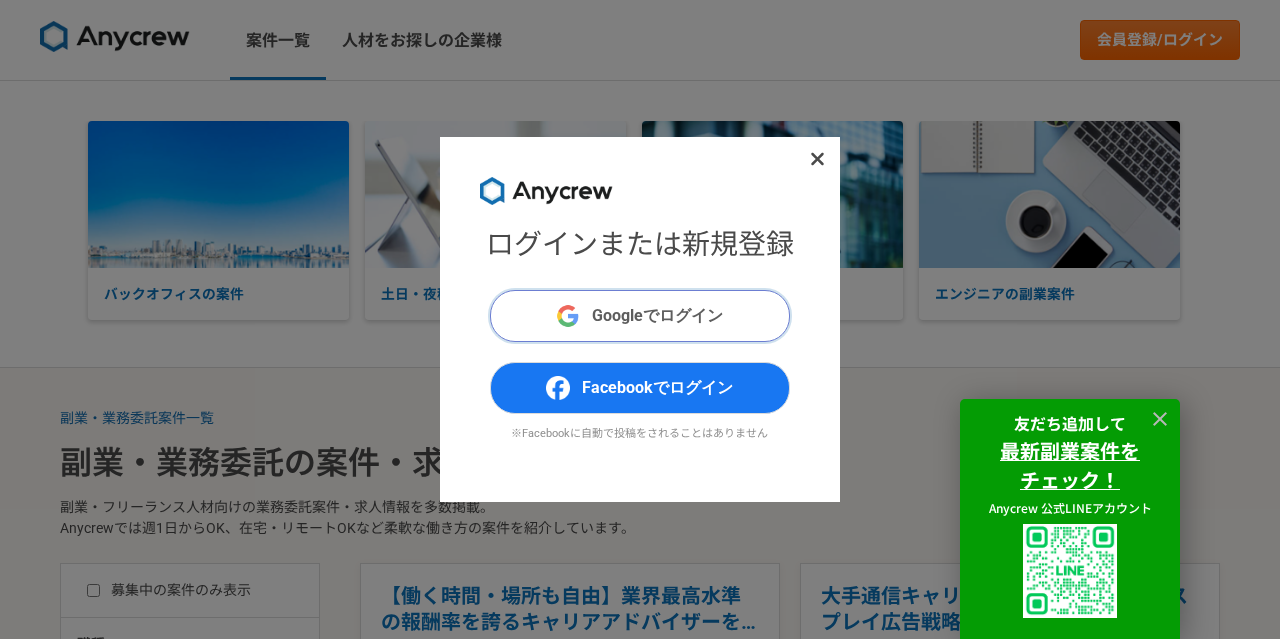 click on "Googleでログイン" at bounding box center (657, 316) 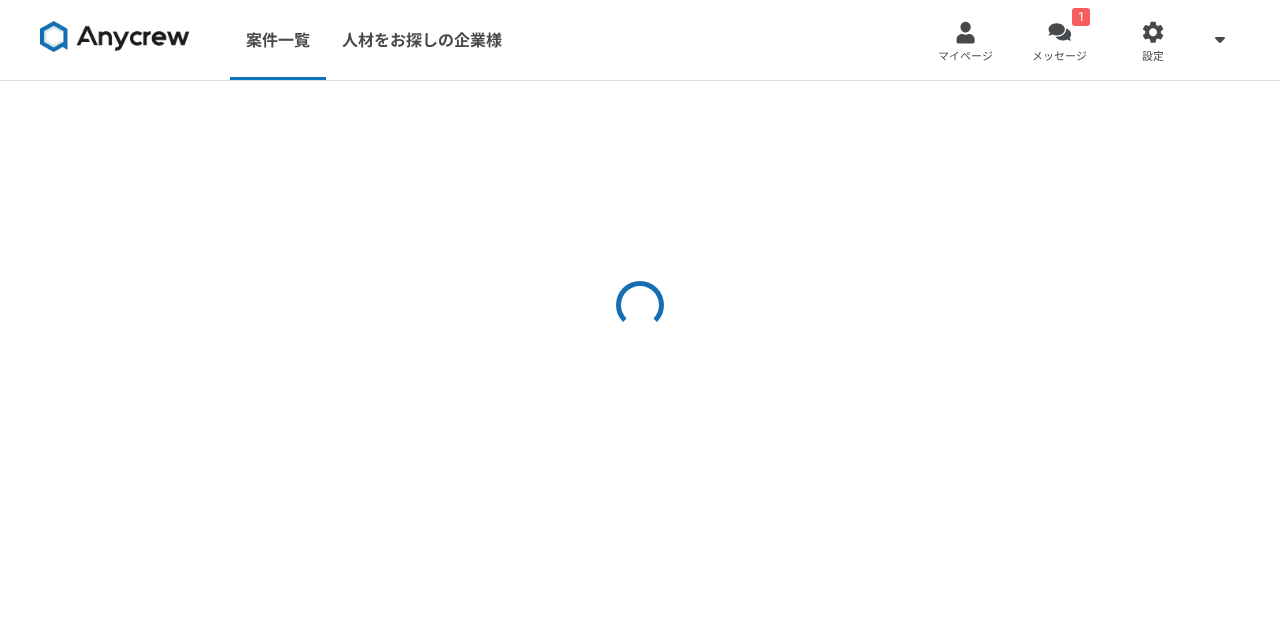 scroll, scrollTop: 0, scrollLeft: 0, axis: both 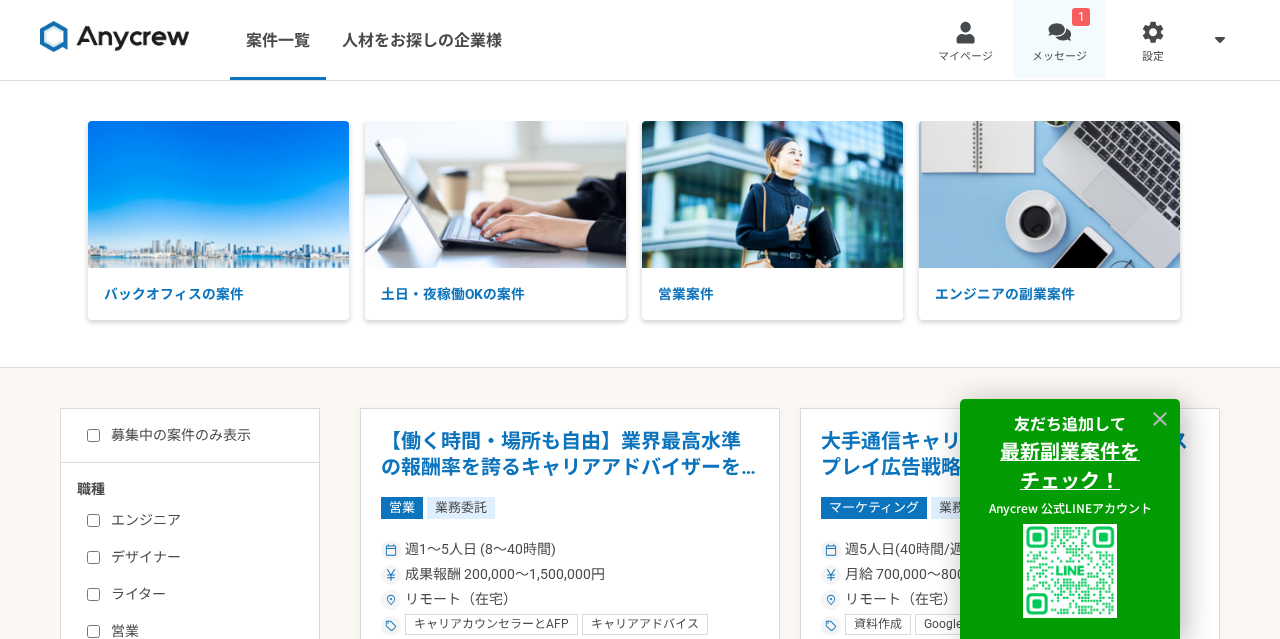 click at bounding box center [1059, 32] 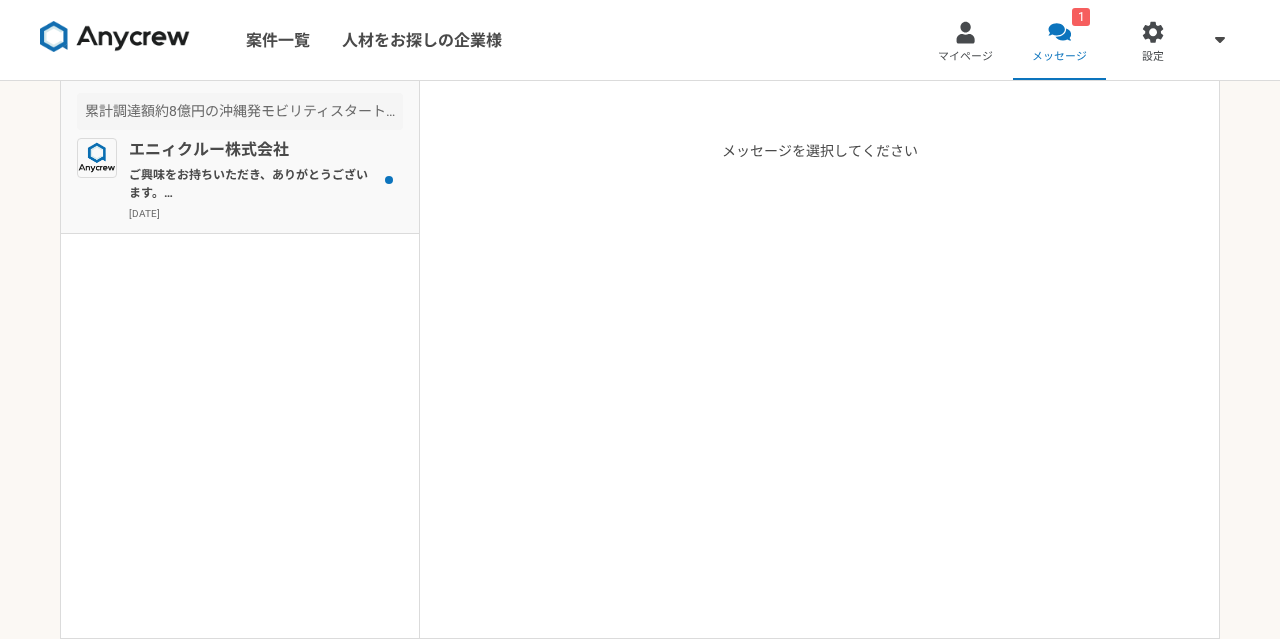 click on "[DATE]" at bounding box center (266, 213) 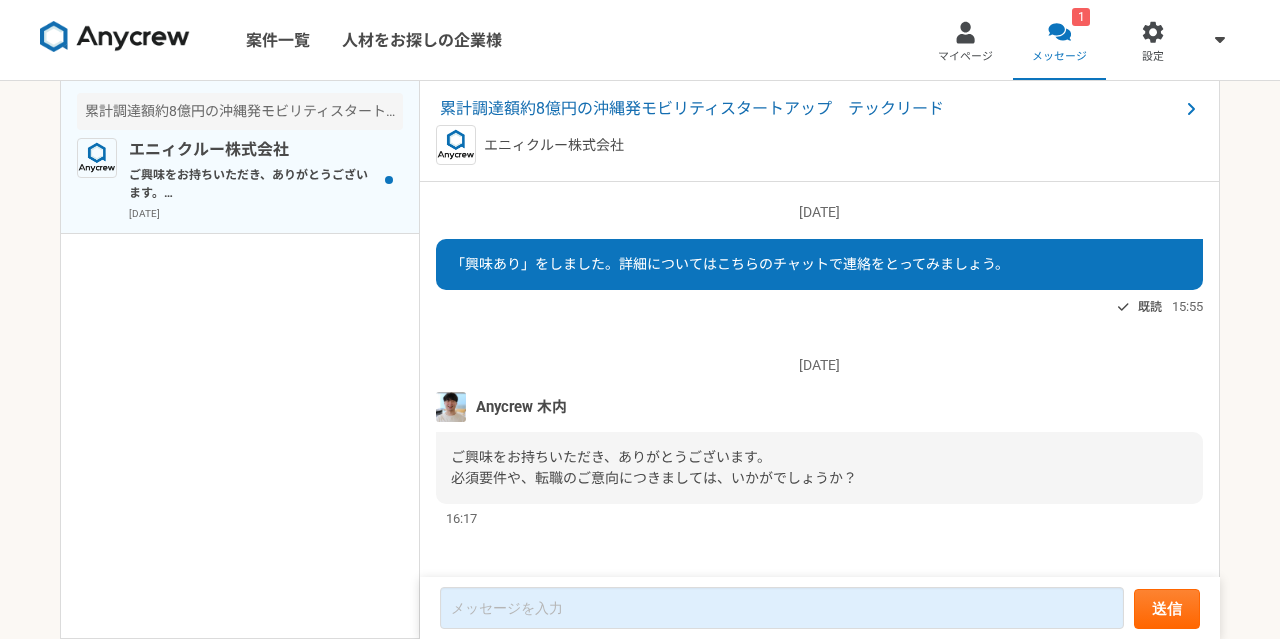 scroll, scrollTop: 8, scrollLeft: 0, axis: vertical 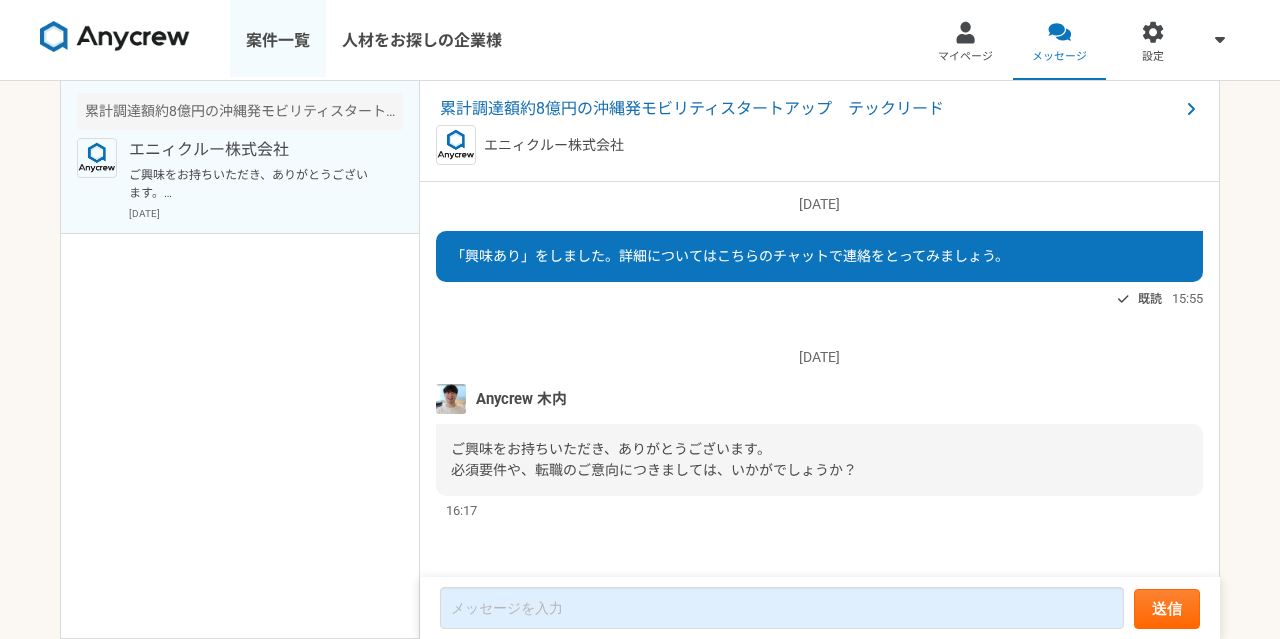 click on "案件一覧" at bounding box center [278, 40] 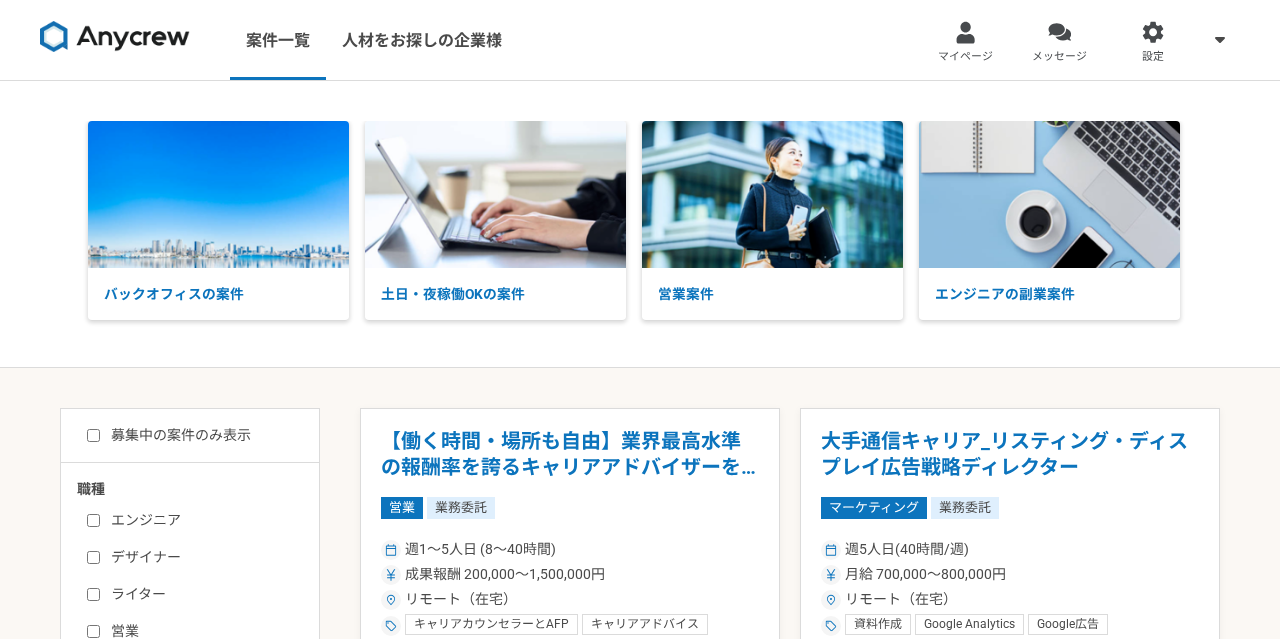 click on "バックオフィスの案件 土日・夜稼働OKの案件 営業案件 エンジニアの副業案件" at bounding box center (640, 224) 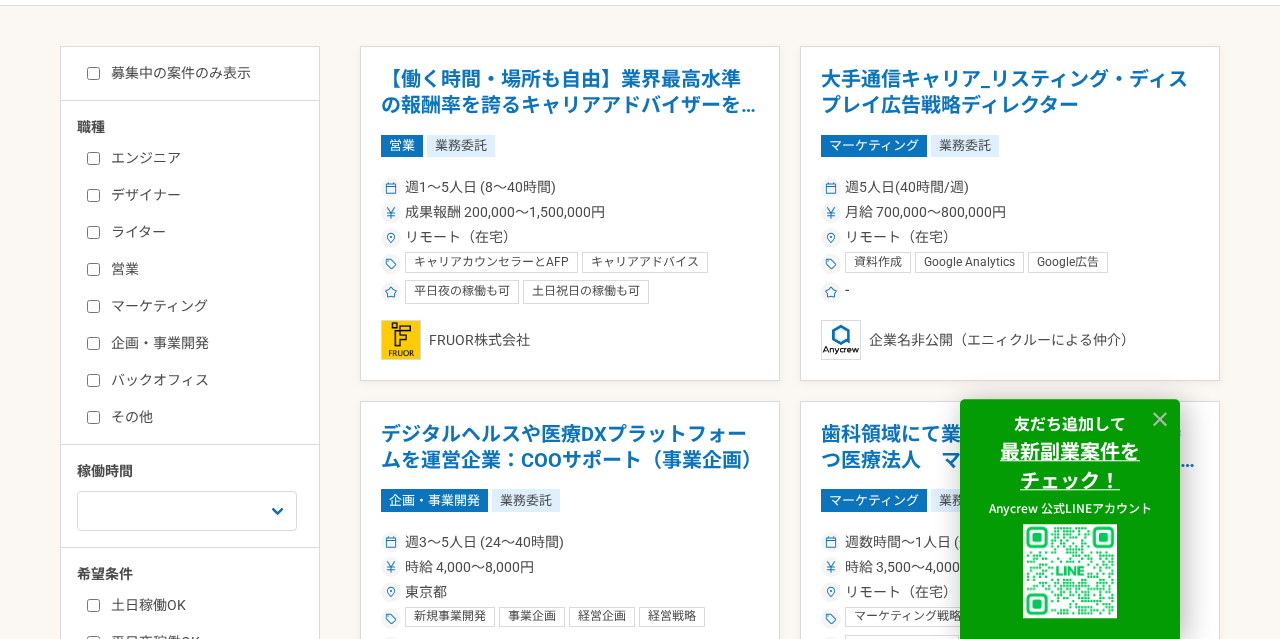 scroll, scrollTop: 360, scrollLeft: 0, axis: vertical 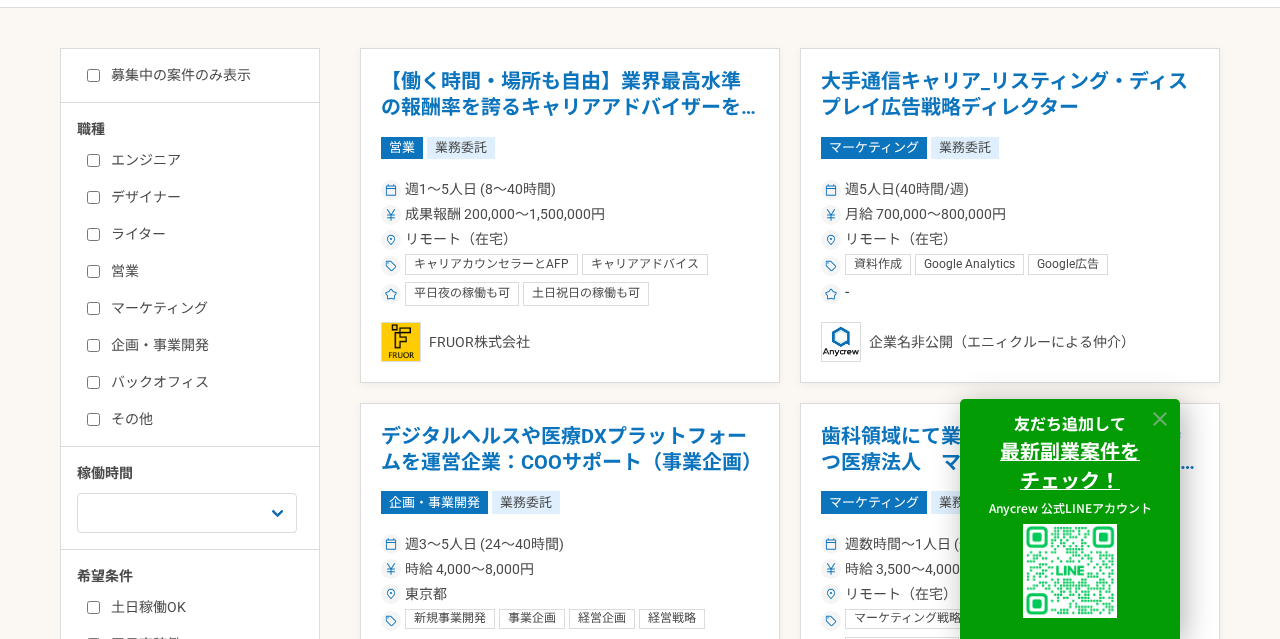 click 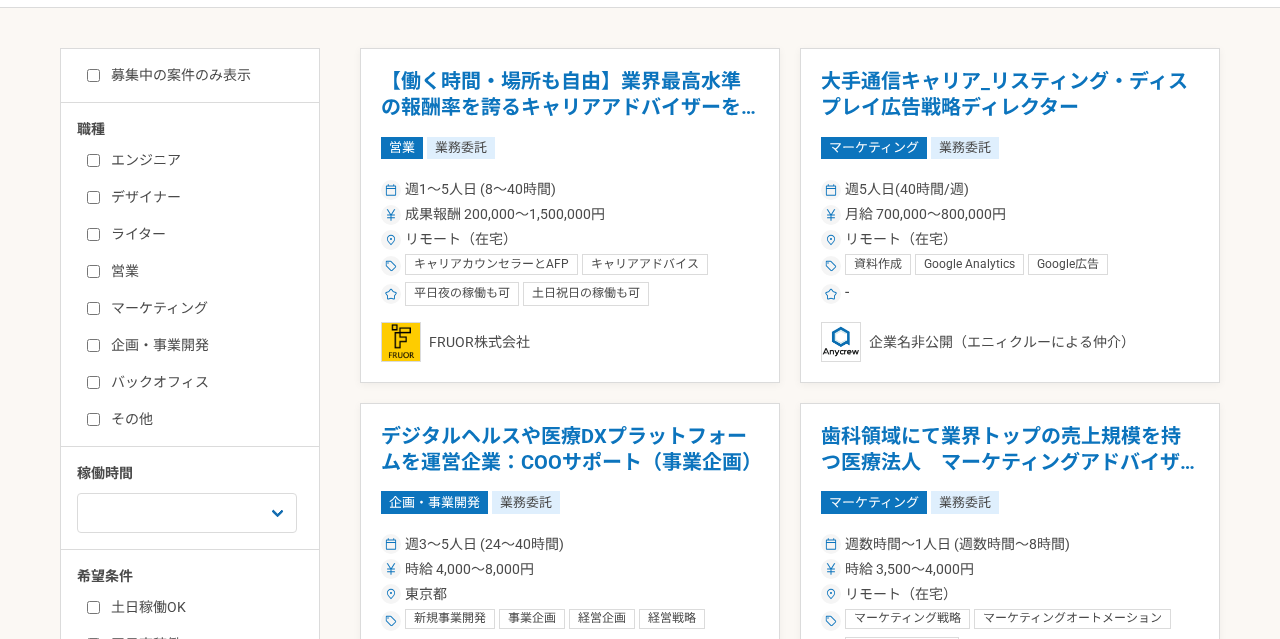 click on "ライター" at bounding box center (93, 234) 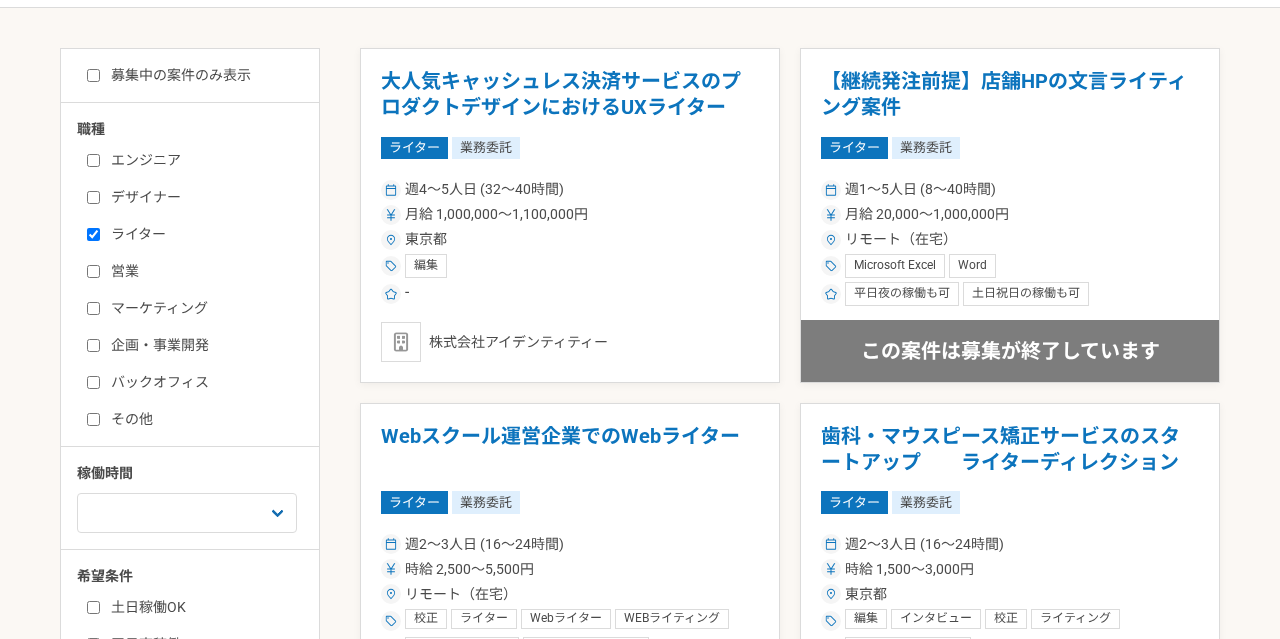 click on "募集中の案件のみ表示 職種 エンジニア デザイナー ライター 営業 マーケティング 企画・事業開発 バックオフィス その他 稼働時間 週1人日（8時間）以下 週2人日（16時間）以下 週3人日（24時間）以下 週4人日（32時間）以下 週5人日（40時間）以下 希望条件 土日稼働OK 平日夜稼働OK リモート（在宅） 大人気キャッシュレス決済サービスのプロダクトデザインにおけるUXライター ライター 業務委託 週4〜5人日 (32〜40時間) 月給 1,000,000〜1,100,000円 東京都 編集 - 株式会社アイデンティティー 【継続発注前提】店舗HPの文言ライティング案件 ライター 業務委託 週1〜5人日 (8〜40時間) 月給 20,000〜1,000,000円 リモート（在宅） Microsoft Excel Word 平日夜の稼働も可 土日祝日の稼働も可 サクフリ株式会社 この案件は募集が終了しています ライター 業務委託 校正 ライター" at bounding box center (640, 630) 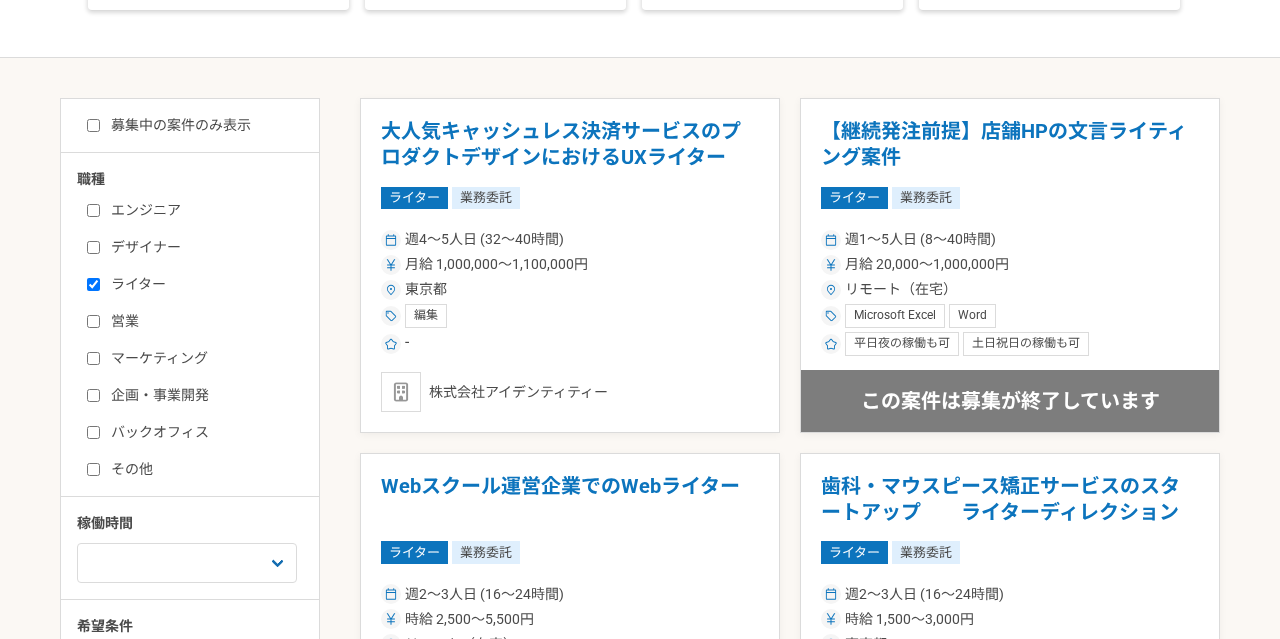 scroll, scrollTop: 382, scrollLeft: 0, axis: vertical 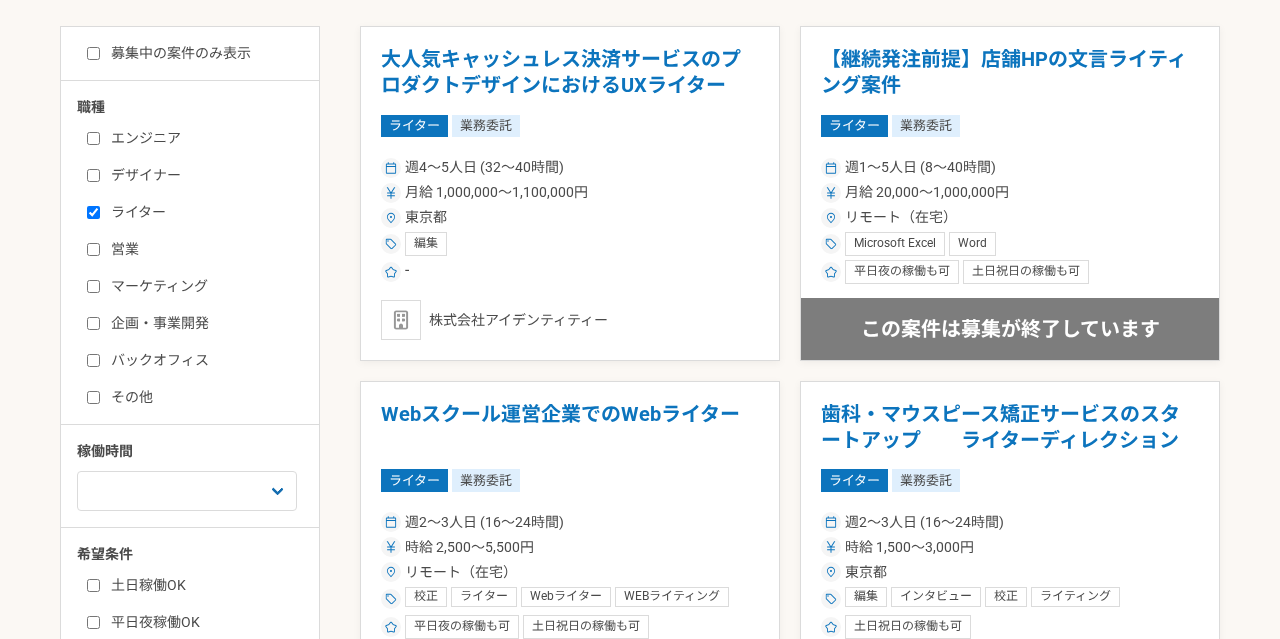 click on "ライター" at bounding box center (93, 212) 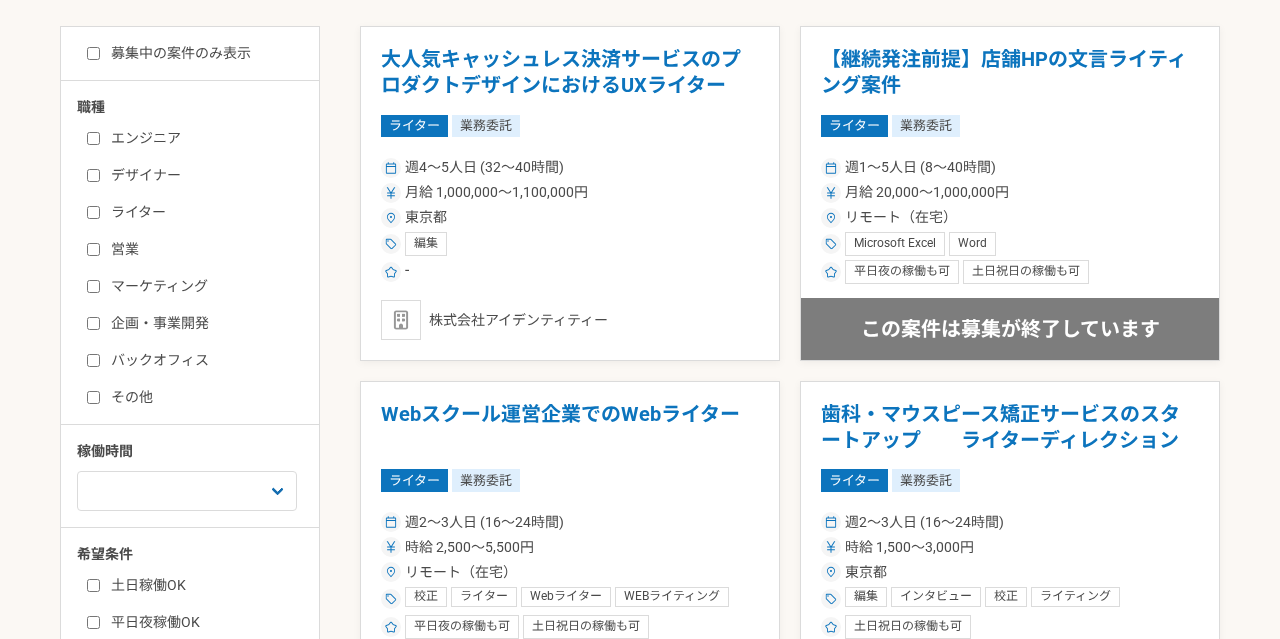 checkbox on "false" 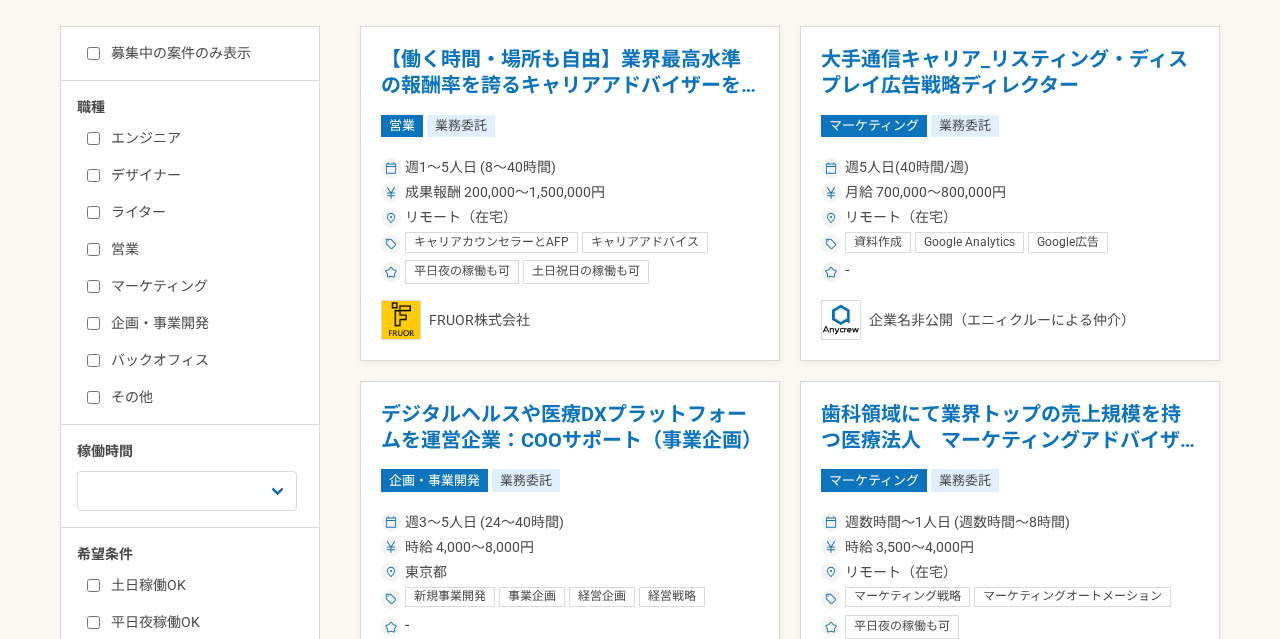 click on "企画・事業開発" at bounding box center (93, 323) 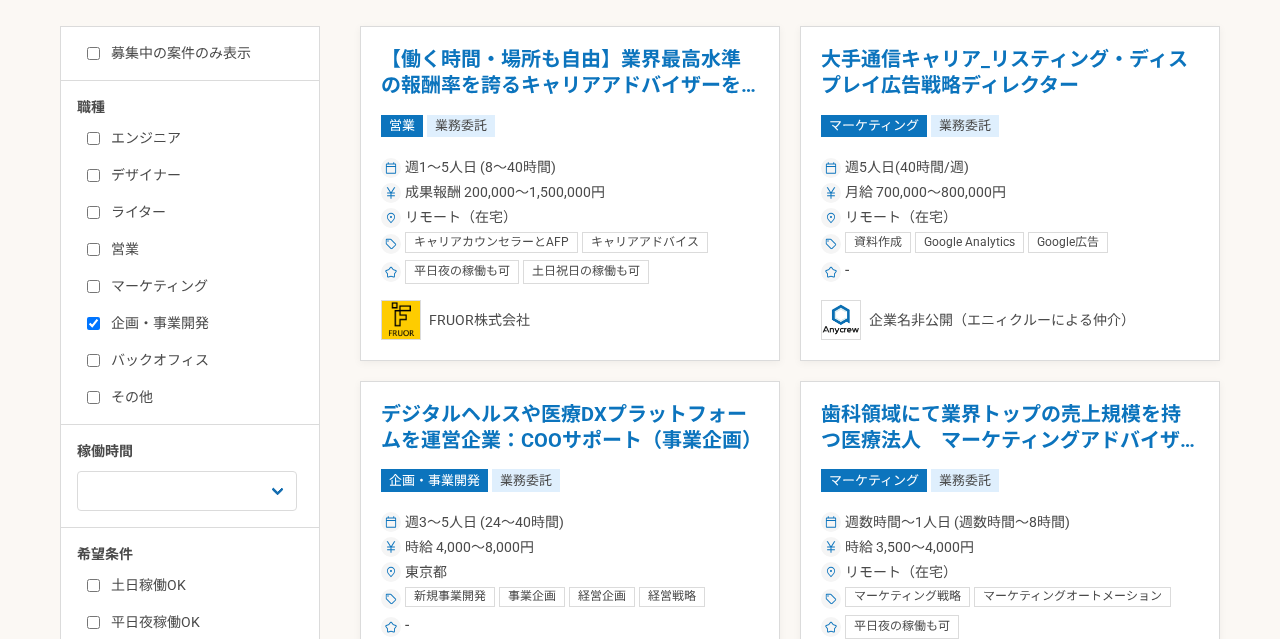 checkbox on "true" 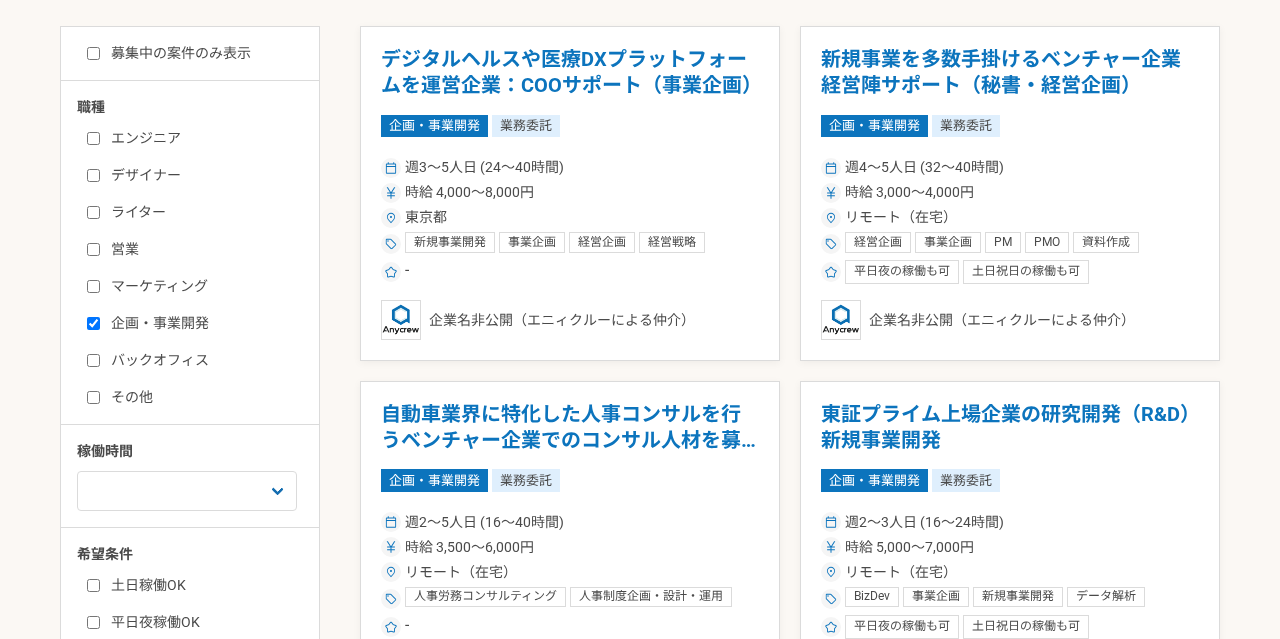click on "募集中の案件のみ表示 職種 エンジニア デザイナー ライター 営業 マーケティング 企画・事業開発 バックオフィス その他 稼働時間 週1人日（8時間）以下 週2人日（16時間）以下 週3人日（24時間）以下 週4人日（32時間）以下 週5人日（40時間）以下 希望条件 土日稼働OK 平日夜稼働OK リモート（在宅） デジタルヘルスや医療DXプラットフォームを運営企業：COOサポート（事業企画） 企画・事業開発 業務委託 週3〜5人日 (24〜40時間) 時給 4,000〜8,000円 東京都 新規事業開発 事業企画 経営企画 経営戦略 事業開発 事業戦略 新規事業 新規事業推進 事業マネジメント 事業立ち上げ 事業計画策定 事業継続計画 - 企業名非公開（エニィクルーによる仲介） 新規事業を多数手掛けるベンチャー企業　経営陣サポート（秘書・経営企画） 企画・事業開発 業務委託 経営企画" at bounding box center (640, 1869) 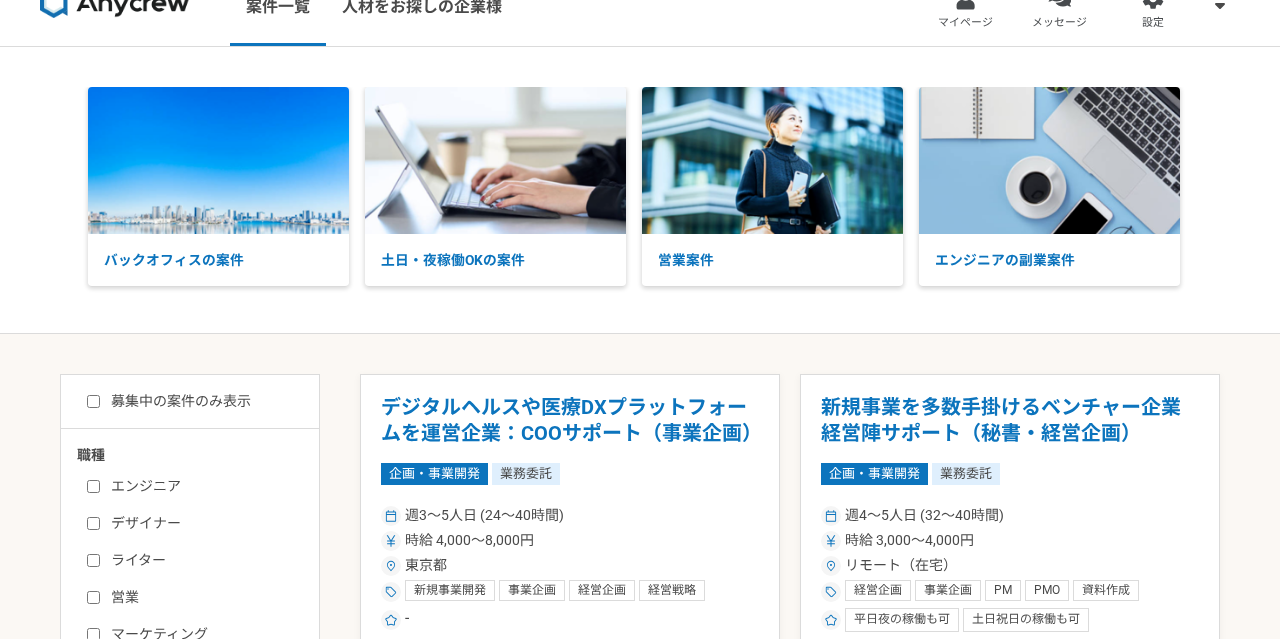 scroll, scrollTop: 0, scrollLeft: 0, axis: both 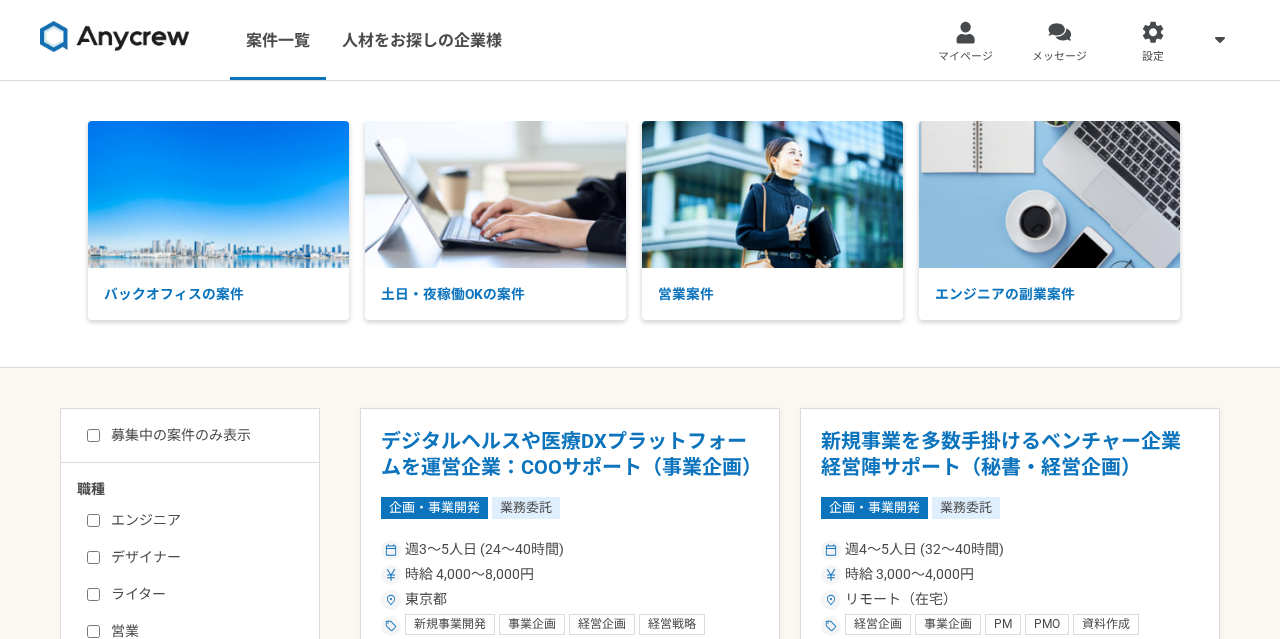 click on "募集中の案件のみ表示" at bounding box center [93, 435] 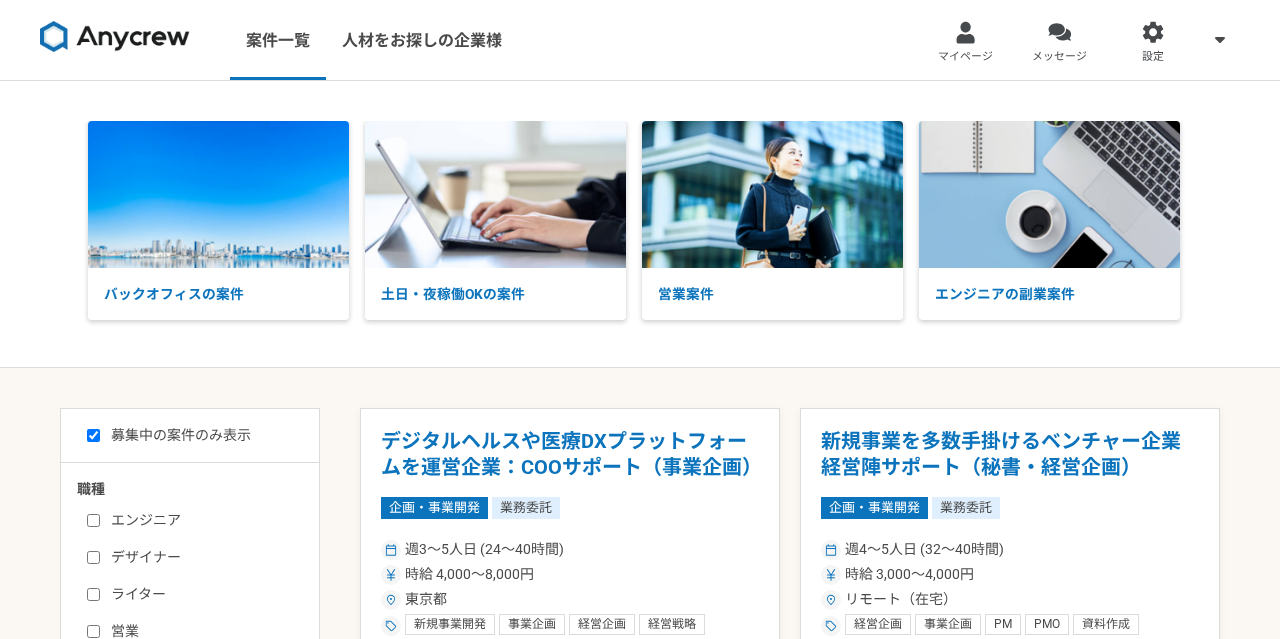 checkbox on "true" 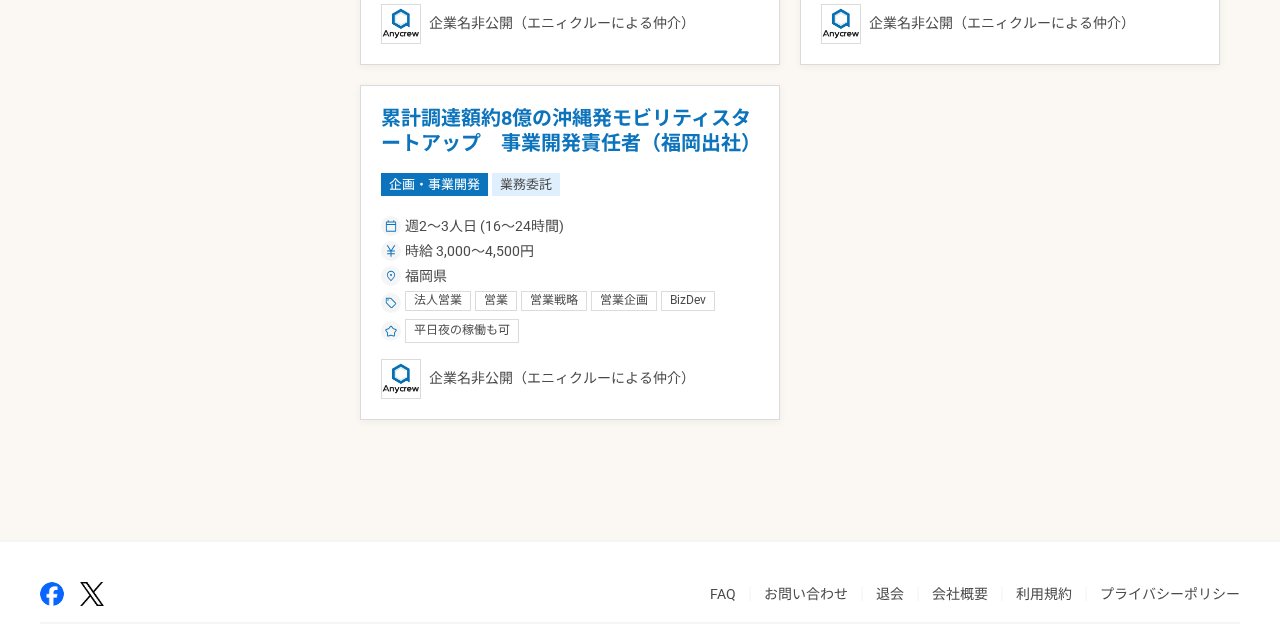 scroll, scrollTop: 1728, scrollLeft: 0, axis: vertical 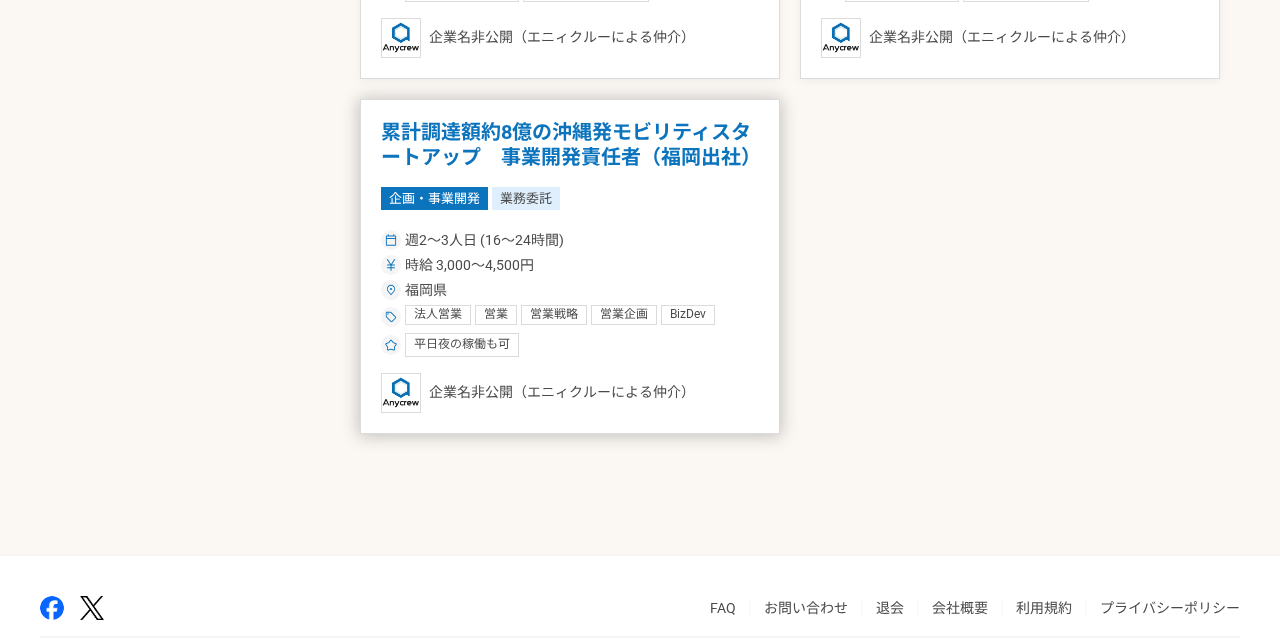 click on "累計調達額約8億の沖縄発モビリティスタートアップ　事業開発責任者（福岡出社）" at bounding box center (570, 145) 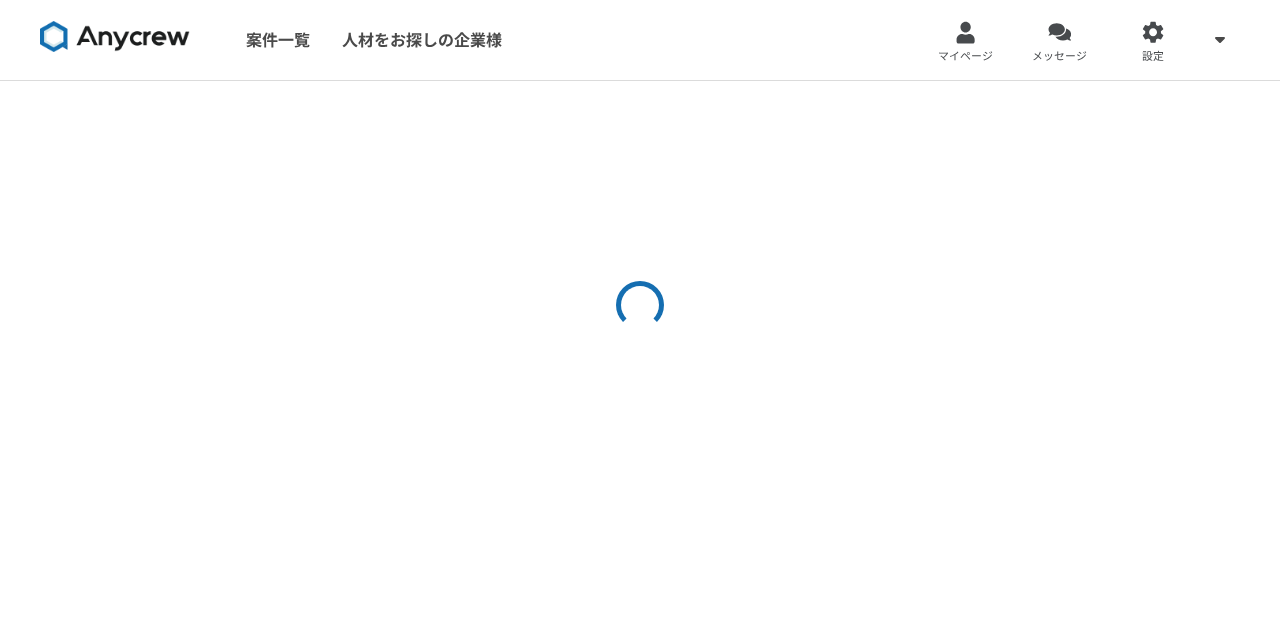 scroll, scrollTop: 0, scrollLeft: 0, axis: both 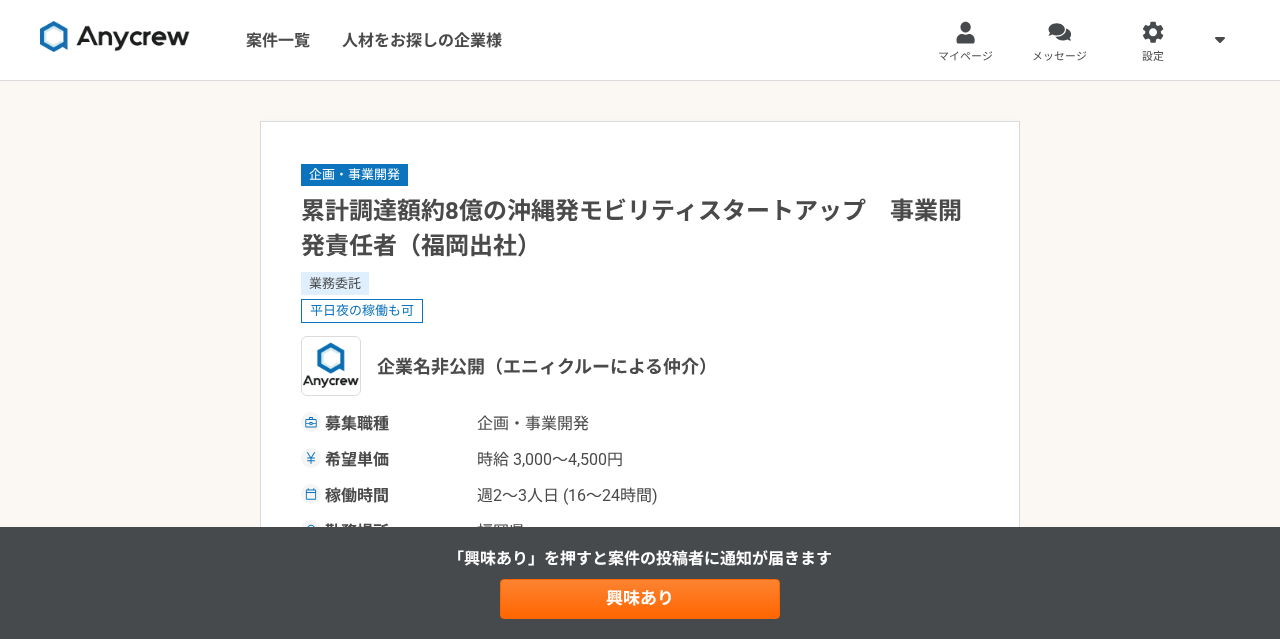 click on "企画・事業開発 累計調達額約8億の沖縄発モビリティスタートアップ　事業開発責任者（福岡出社） 業務委託 平日夜の稼働も可 企業名非公開（エニィクルーによる仲介） 募集職種 企画・事業開発 希望単価 時給 3,000〜4,500円 稼働時間 週2〜3人日 (16〜24時間) 勤務場所 福岡県 就業形態 業務委託 特徴 平日夜の稼働も可 募集概要・背景 業務内容 求める人物像 求めるスキル 法人営業 営業 営業戦略 営業企画 BizDev 事業開発 事業戦略 コンサル営業 新規事業開発 セールスプロモーション セールス チームマネジメント その他の条件・環境 募集期間 2025年08月16日まで 募集企業 企業名非公開（エニィクルーによる仲介） 興味あり" at bounding box center (640, 1665) 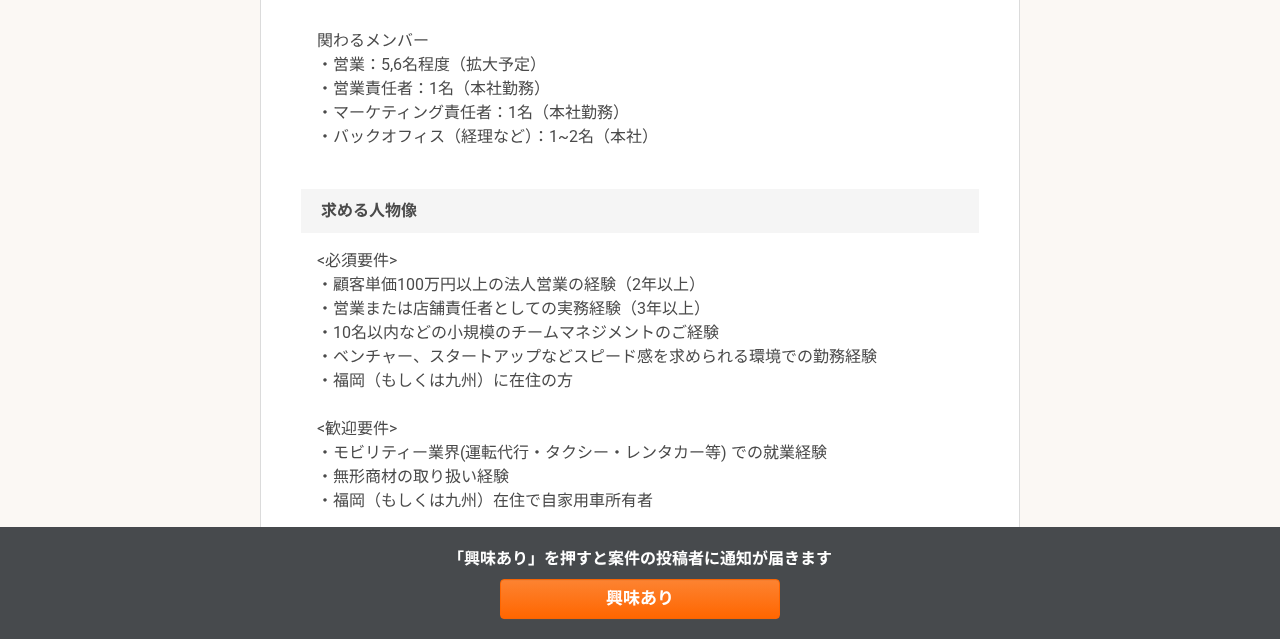 scroll, scrollTop: 1440, scrollLeft: 0, axis: vertical 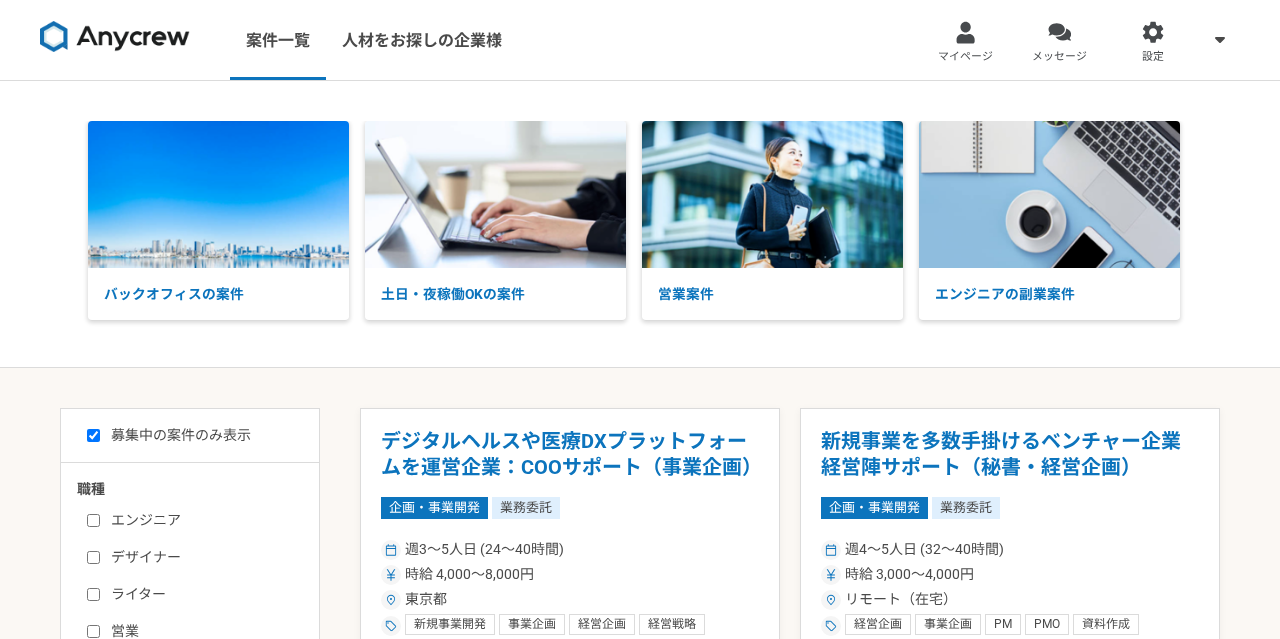 click on "バックオフィスの案件 土日・夜稼働OKの案件 営業案件 エンジニアの副業案件" at bounding box center [640, 224] 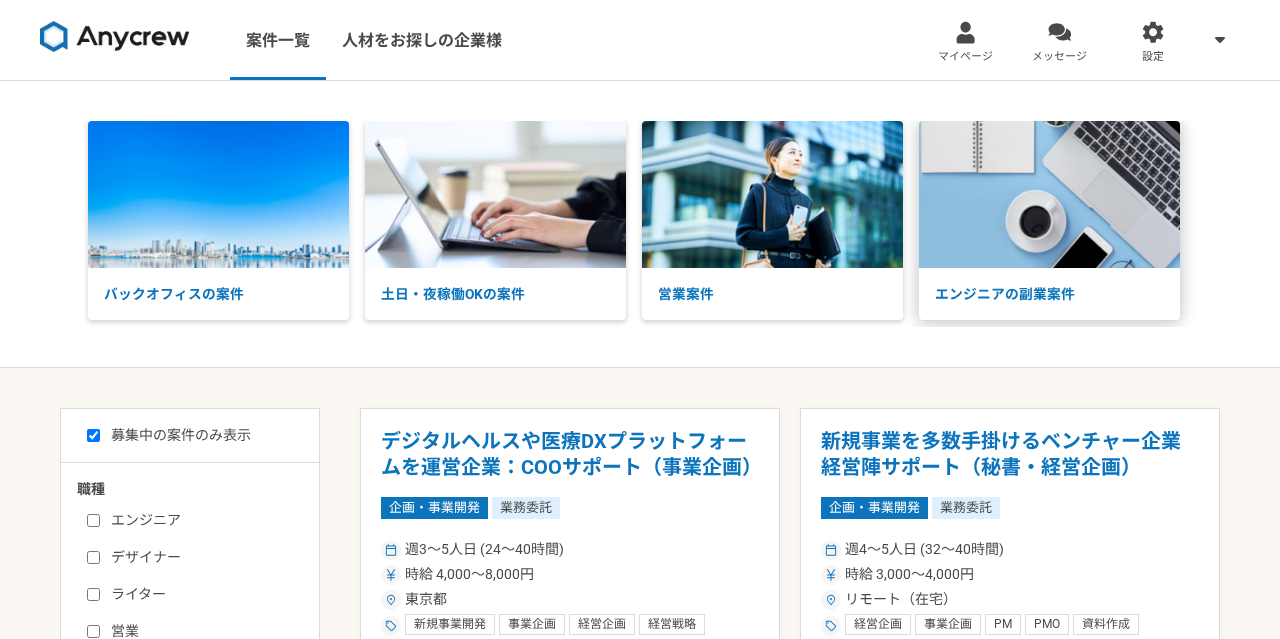 click on "エンジニアの副業案件" at bounding box center (1049, 294) 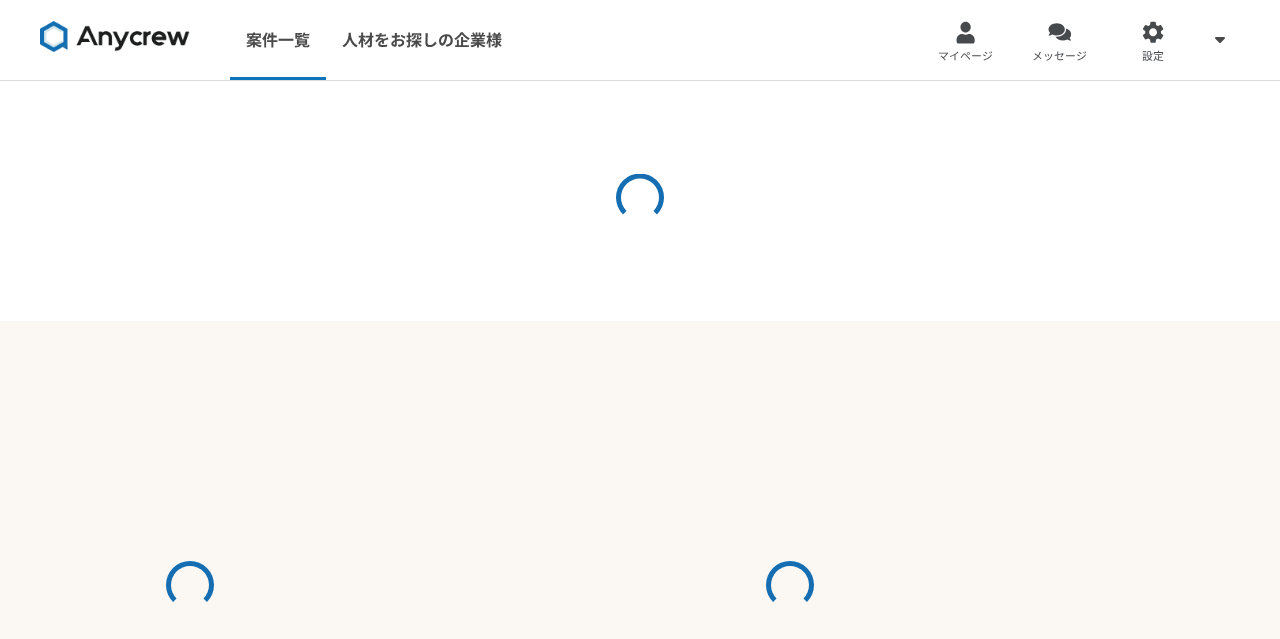 scroll, scrollTop: 0, scrollLeft: 0, axis: both 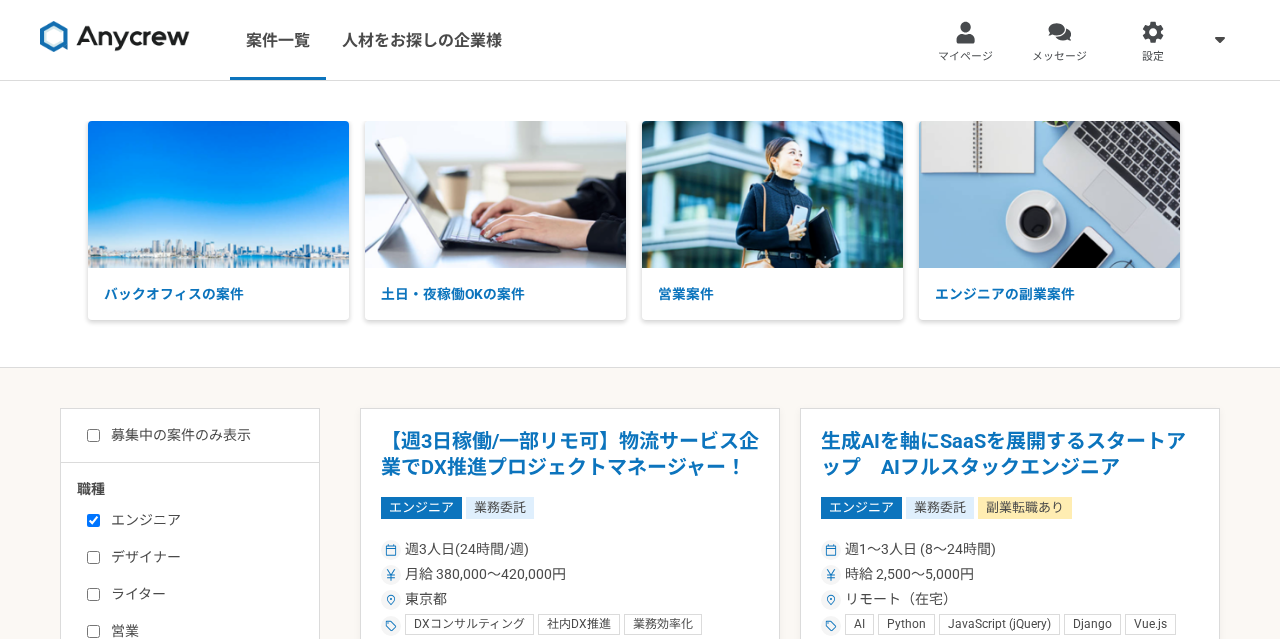 click on "募集中の案件のみ表示 職種 エンジニア デザイナー ライター 営業 マーケティング 企画・事業開発 バックオフィス その他 稼働時間 週1人日（8時間）以下 週2人日（16時間）以下 週3人日（24時間）以下 週4人日（32時間）以下 週5人日（40時間）以下 希望条件 土日稼働OK 平日夜稼働OK リモート（在宅） 【週3日稼働/一部リモ可】物流サービス企業でDX推進プロジェクトマネージャー！ エンジニア 業務委託 週3人日(24時間/週) 月給 380,000〜420,000円 [CITY] DXコンサルティング 社内DX推進 業務効率化 デジタル技術を用いた業務効率化と生産性向上 データ分析 データ解析 データサイエンス SQL プロジェクトマネジメント プロジェクトマネージャー プロジェクトリーダー - 株式会社クリーク・アンド・リバー社 エンジニア 業務委託 副業転職あり 時給 2,500〜5,000円 AI C" at bounding box center (640, 2231) 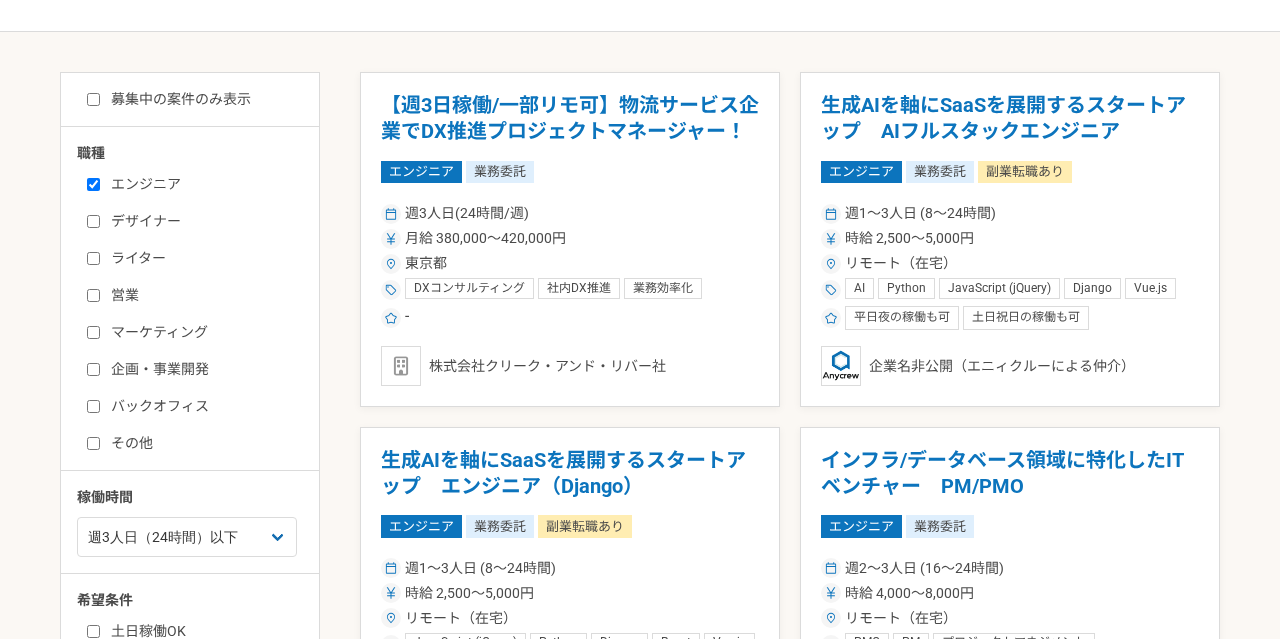 scroll, scrollTop: 288, scrollLeft: 0, axis: vertical 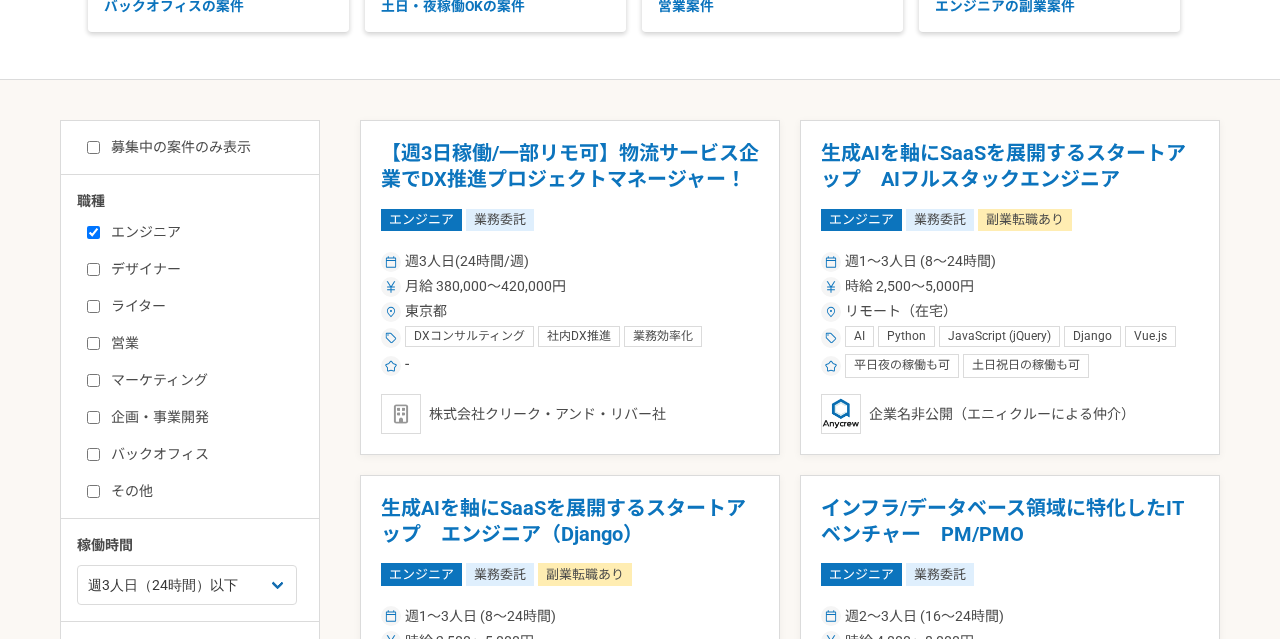 click on "募集中の案件のみ表示" at bounding box center [93, 147] 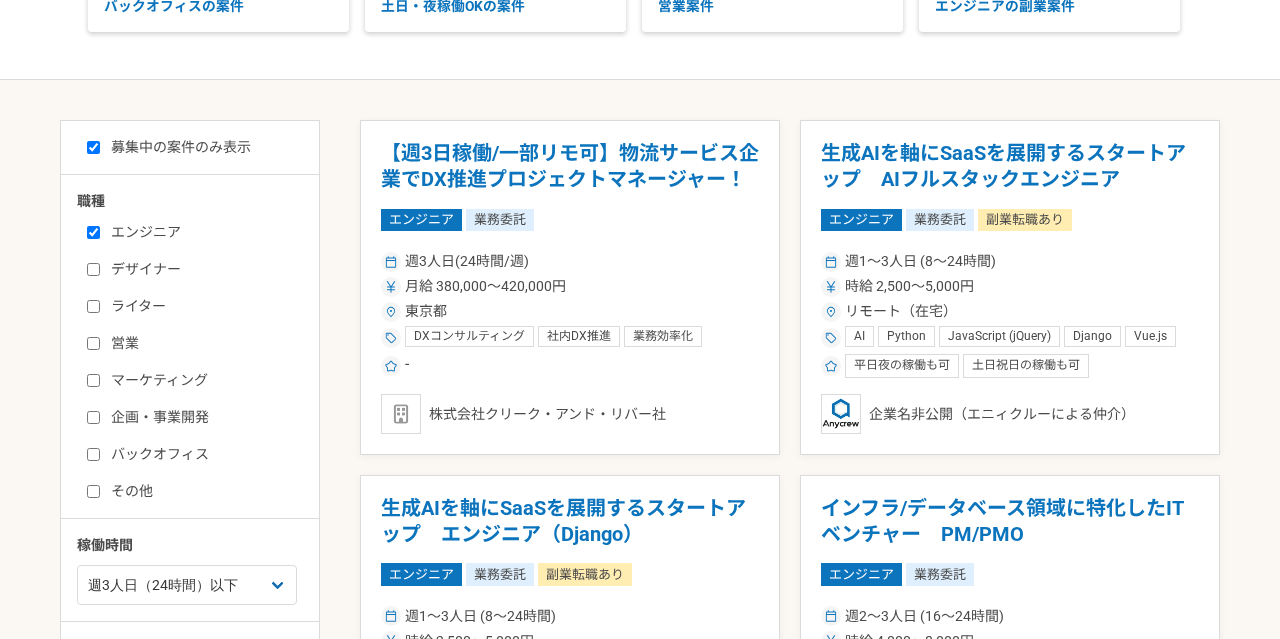 checkbox on "true" 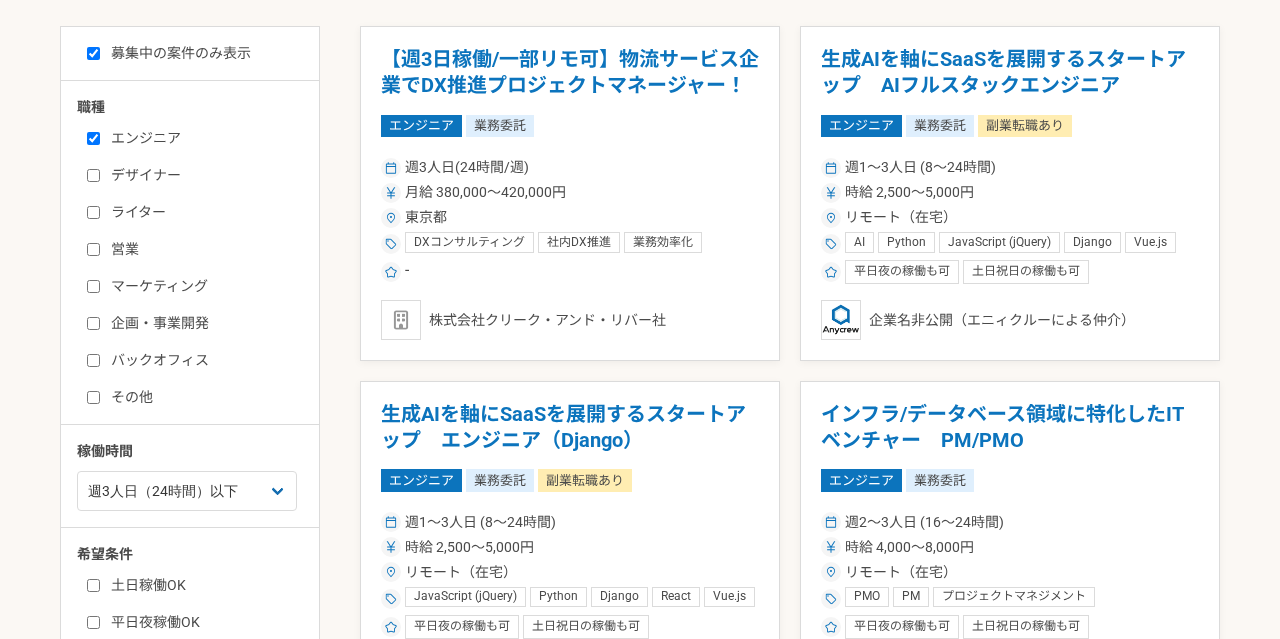 scroll, scrollTop: 310, scrollLeft: 0, axis: vertical 